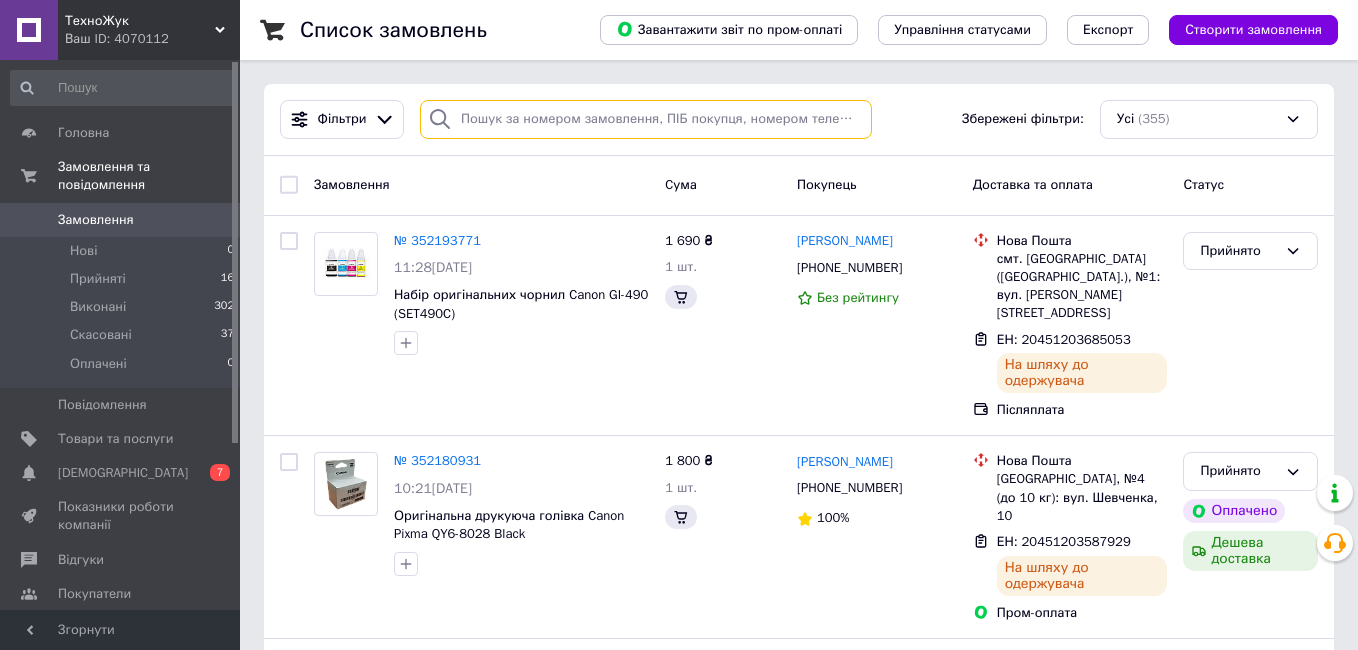 click at bounding box center [646, 119] 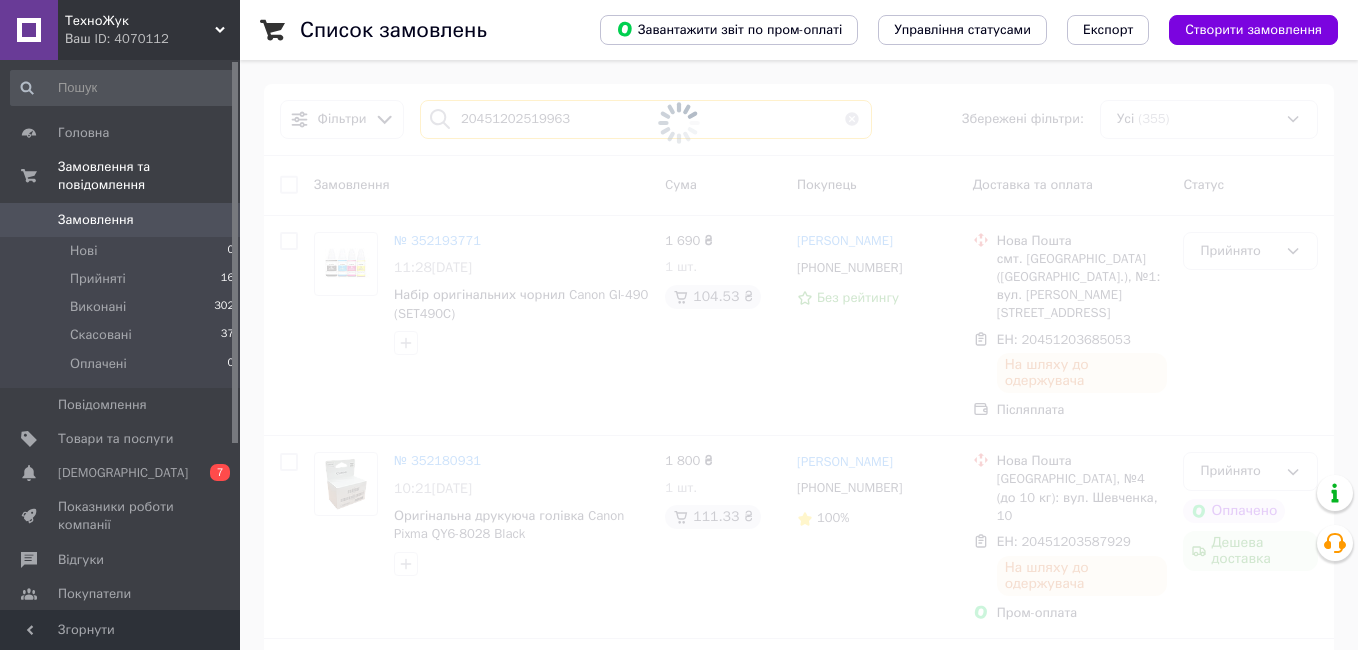 scroll, scrollTop: 0, scrollLeft: 0, axis: both 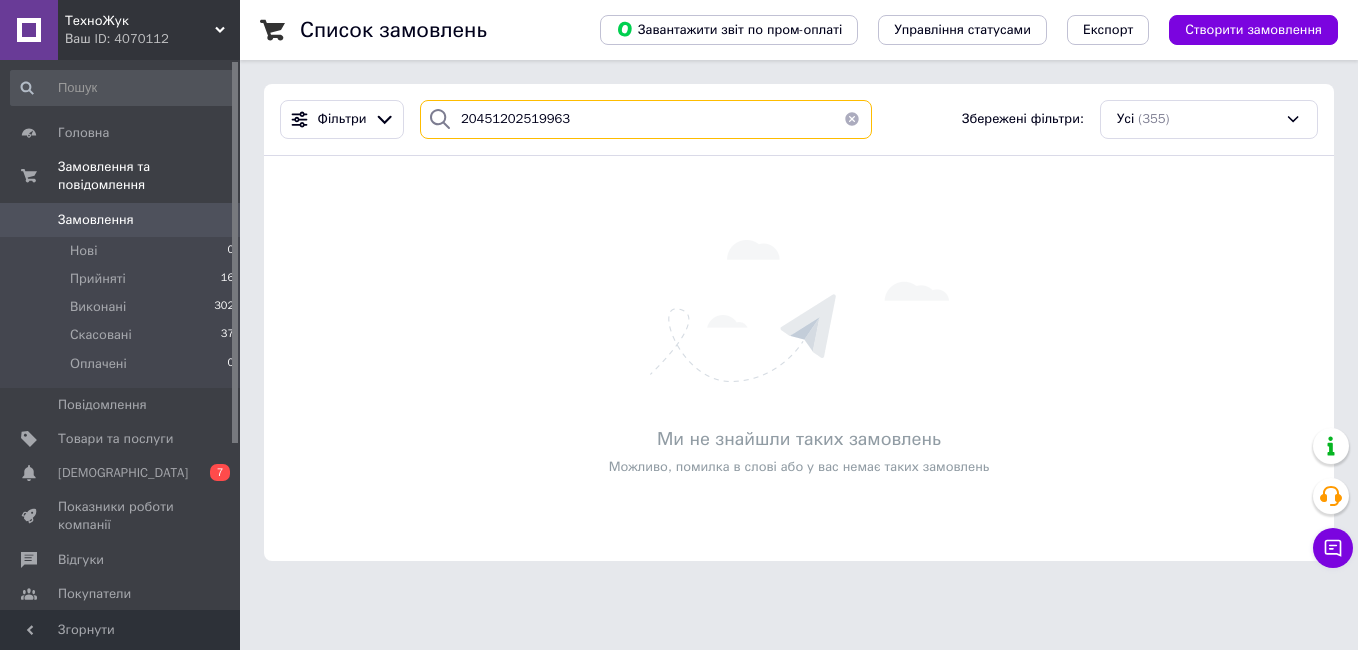type on "20451202519963" 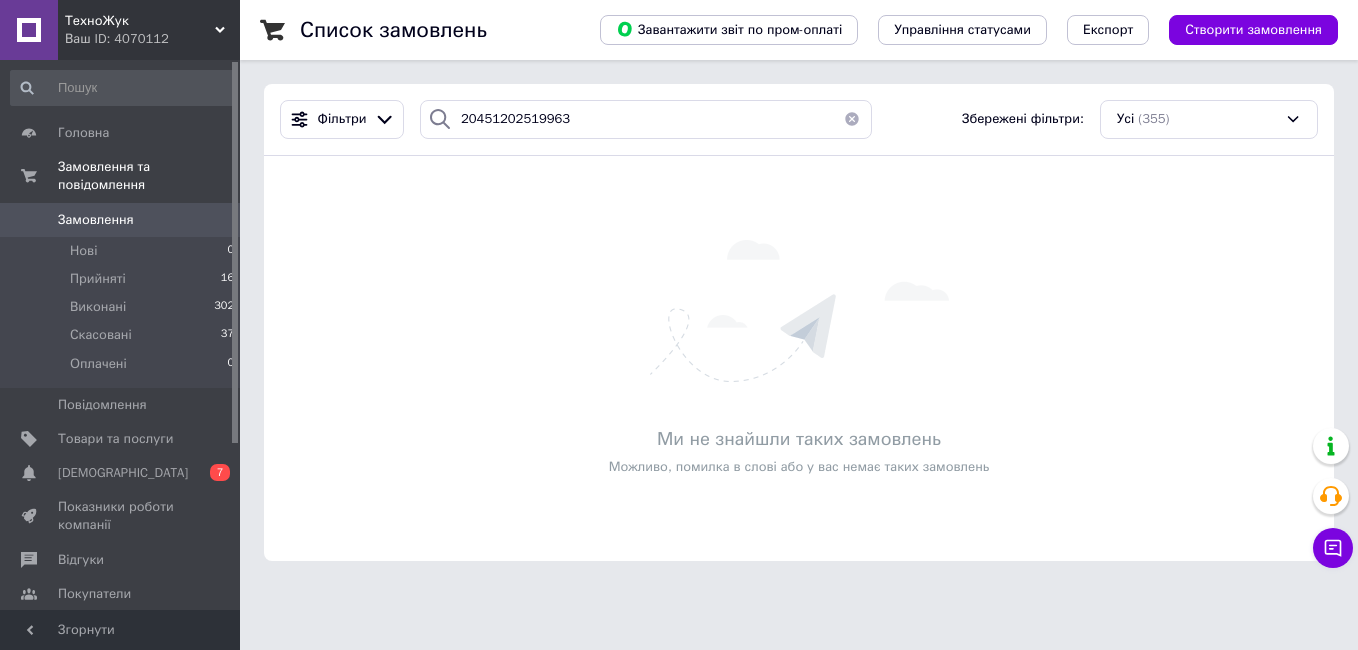 click on "Замовлення" at bounding box center [96, 220] 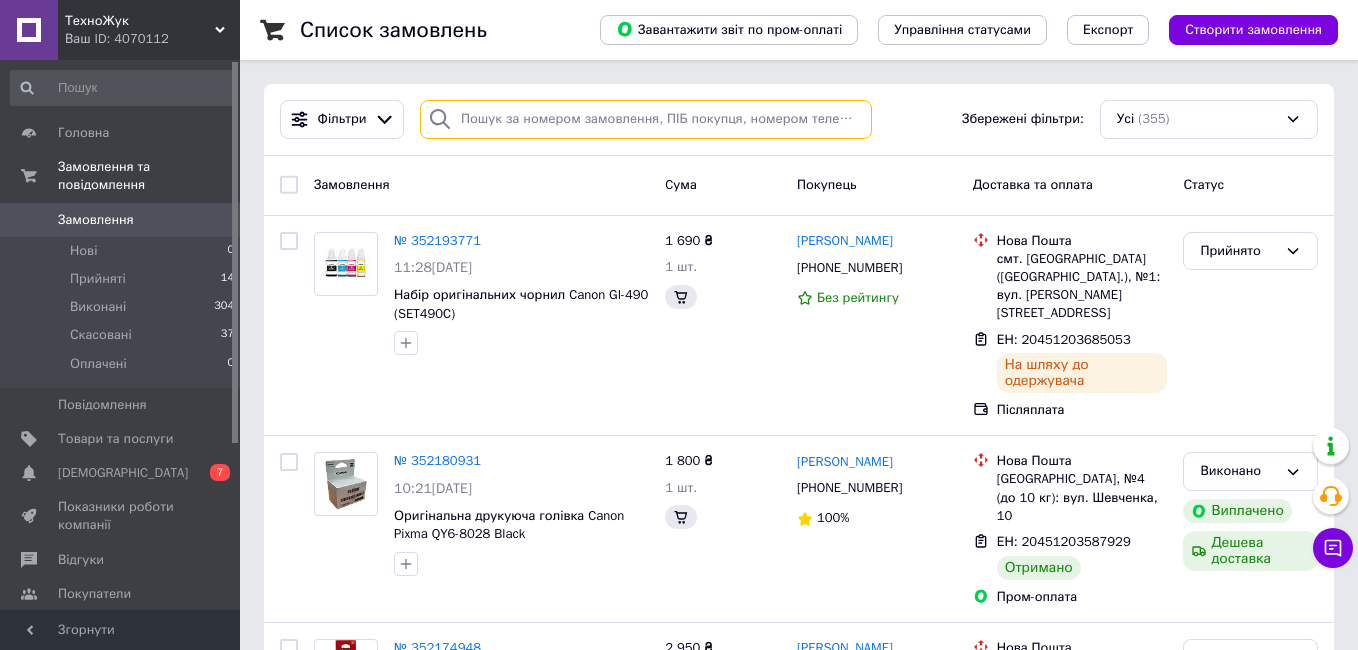 click at bounding box center [646, 119] 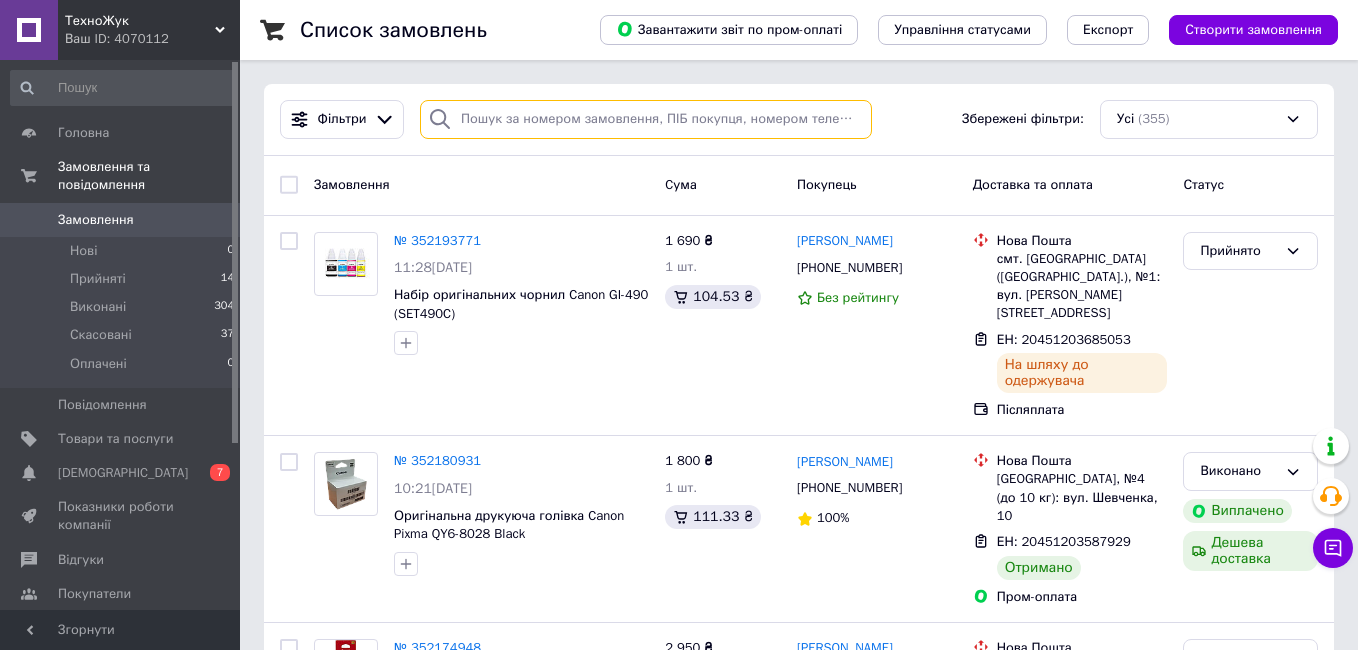 click at bounding box center (646, 119) 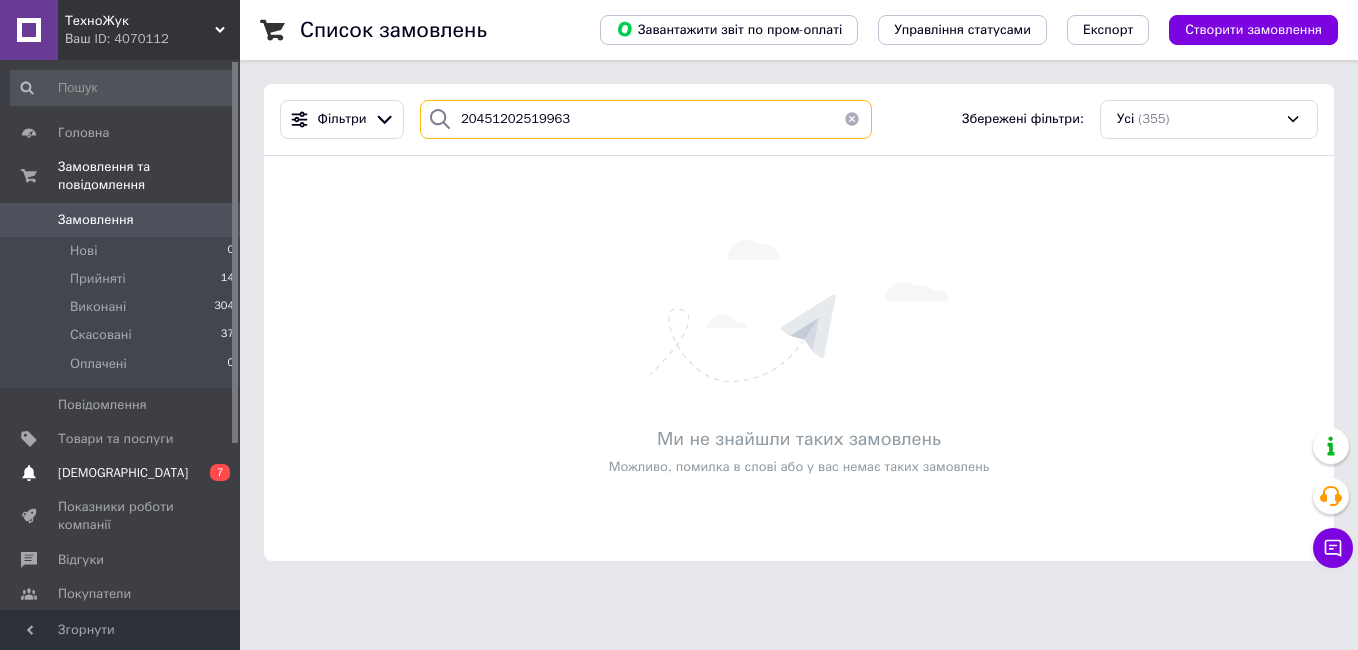 type on "20451202519963" 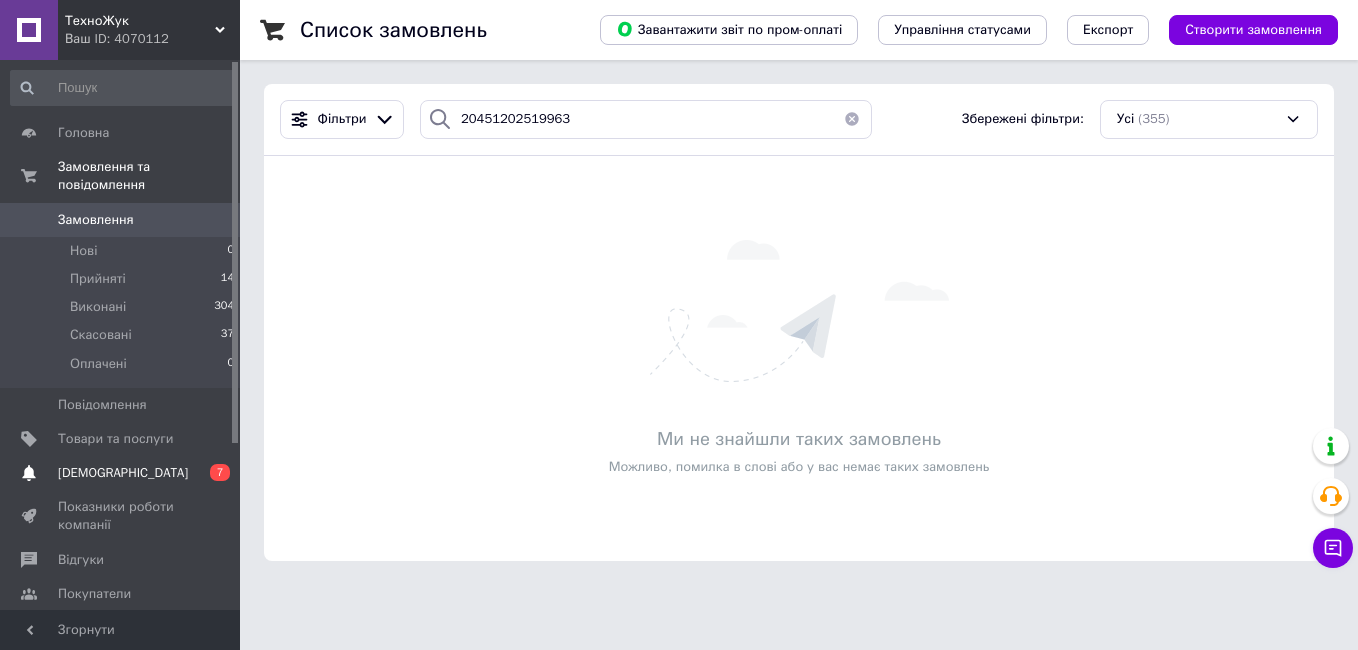 click on "[DEMOGRAPHIC_DATA] 0 7" at bounding box center (123, 473) 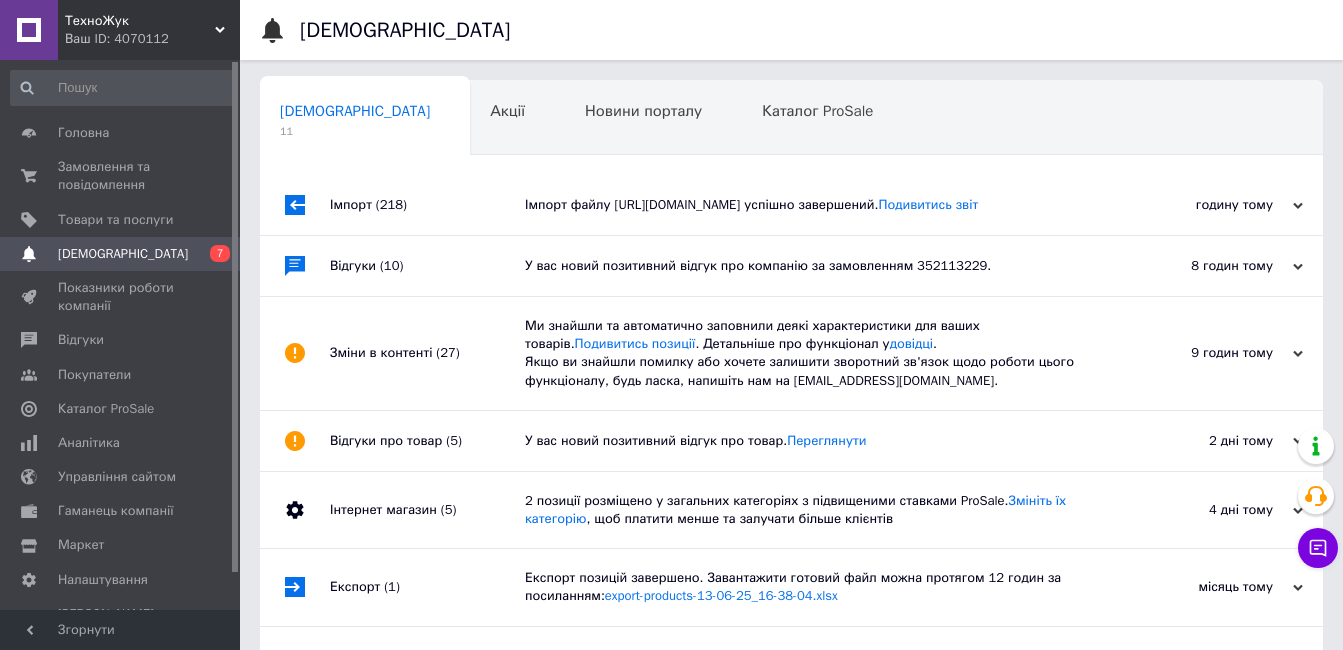 click on "У вас новий позитивний відгук про компанію за замовленням 352113229." at bounding box center (814, 266) 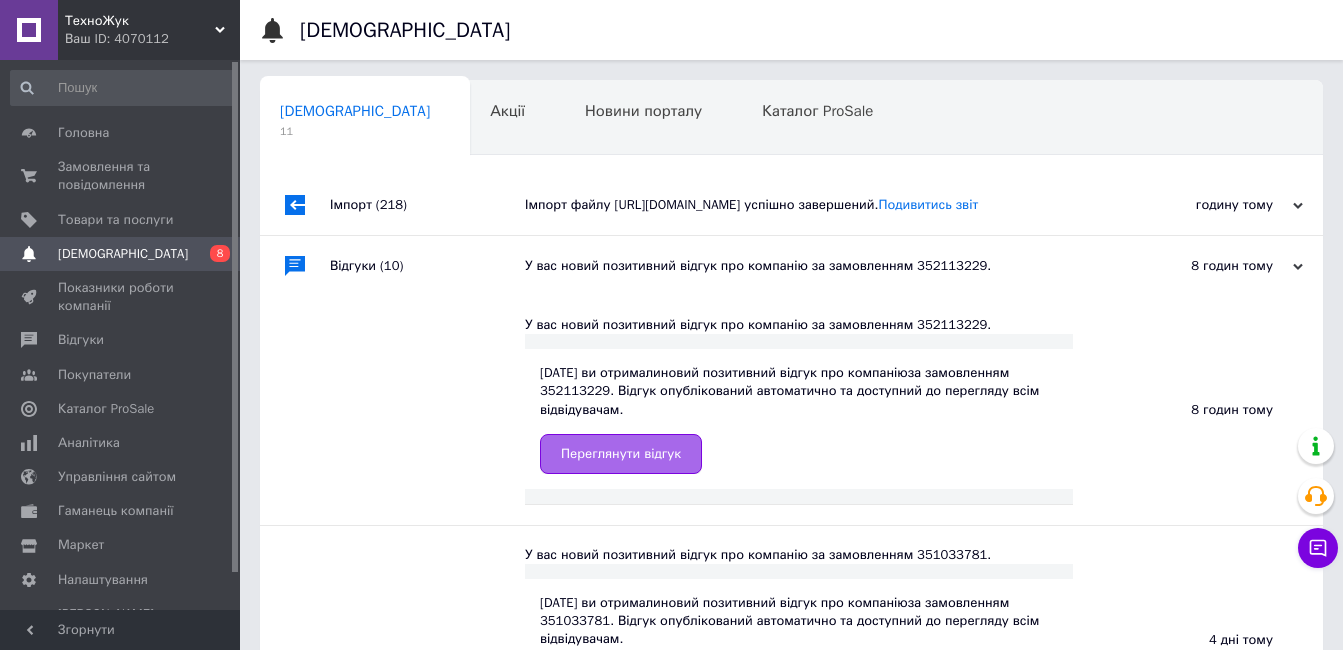 click on "Переглянути відгук" at bounding box center (621, 454) 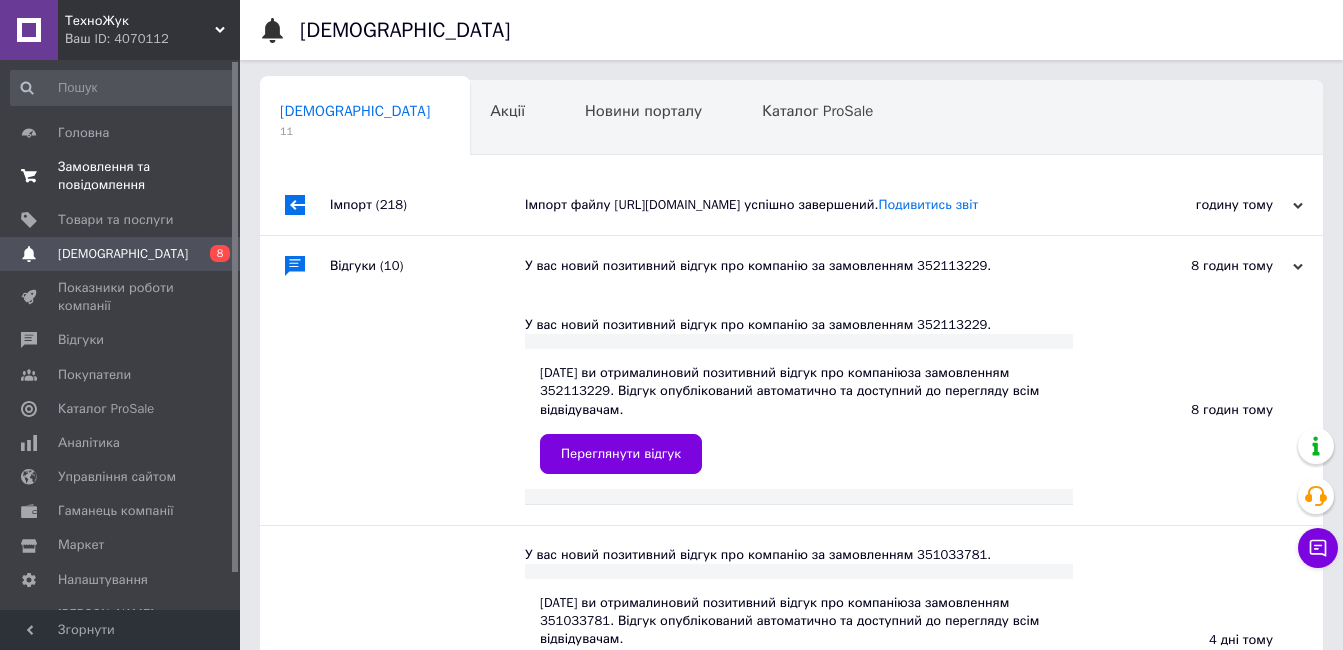 click on "Замовлення та повідомлення" at bounding box center [121, 176] 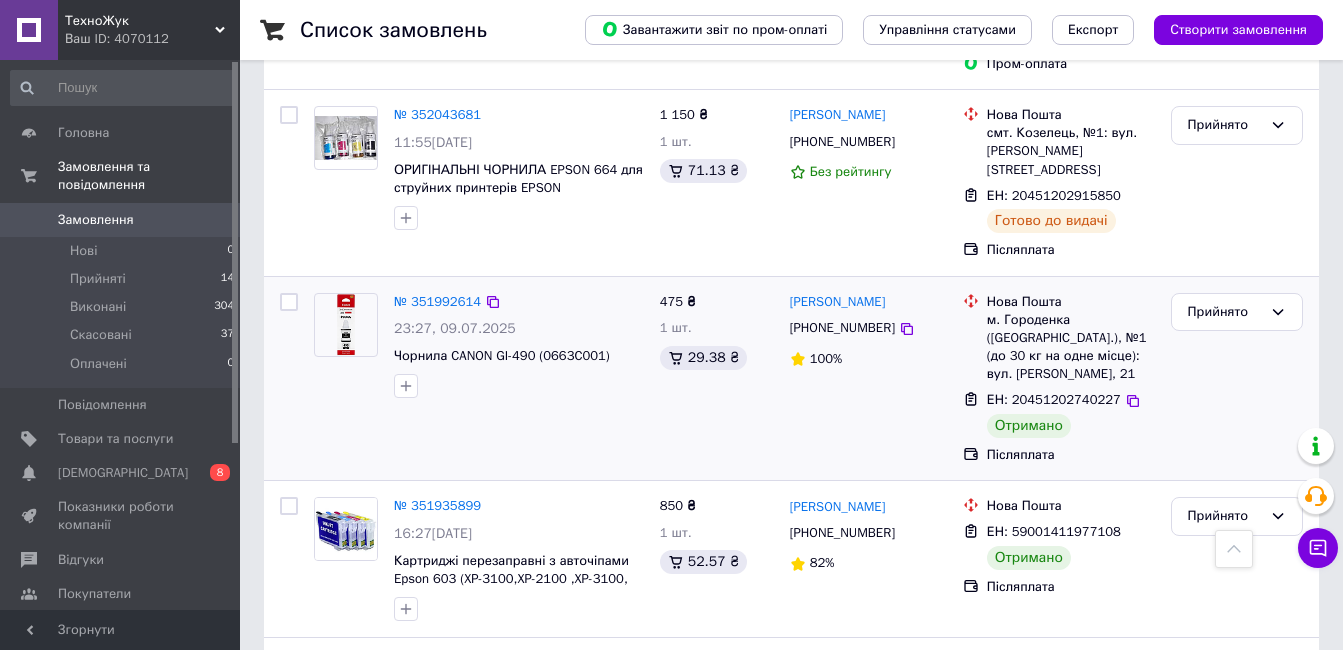 scroll, scrollTop: 2000, scrollLeft: 0, axis: vertical 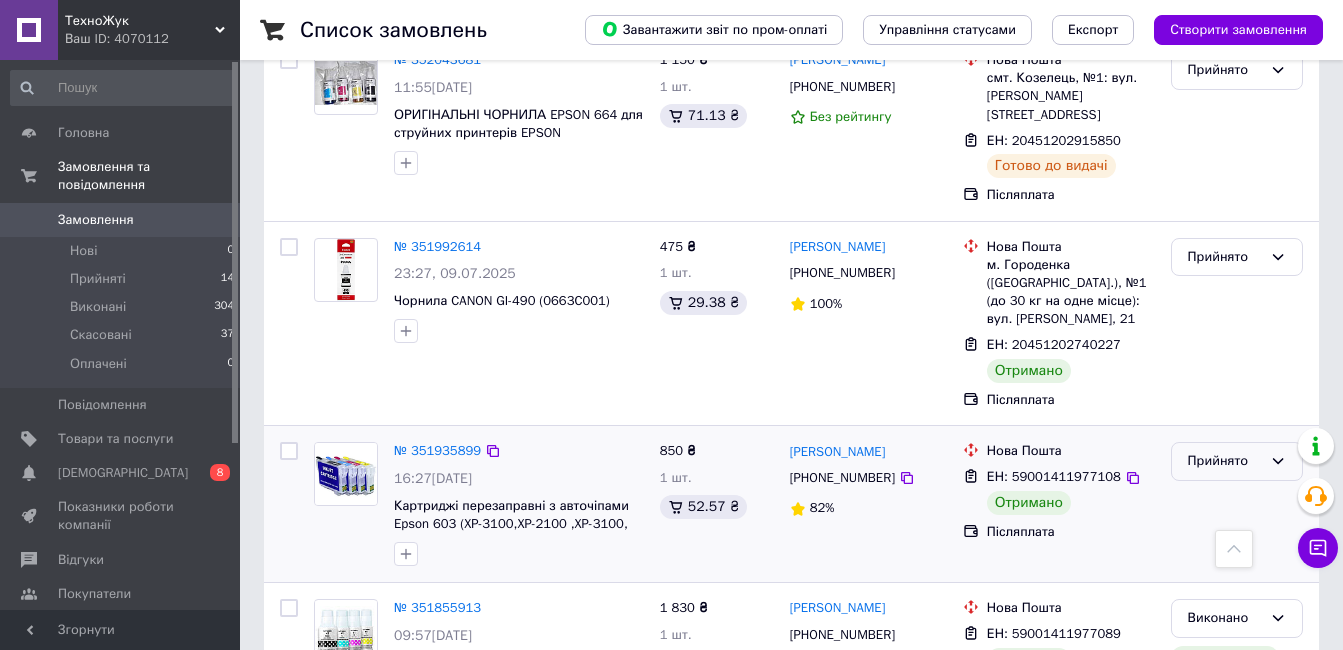 click on "Прийнято" at bounding box center [1237, 461] 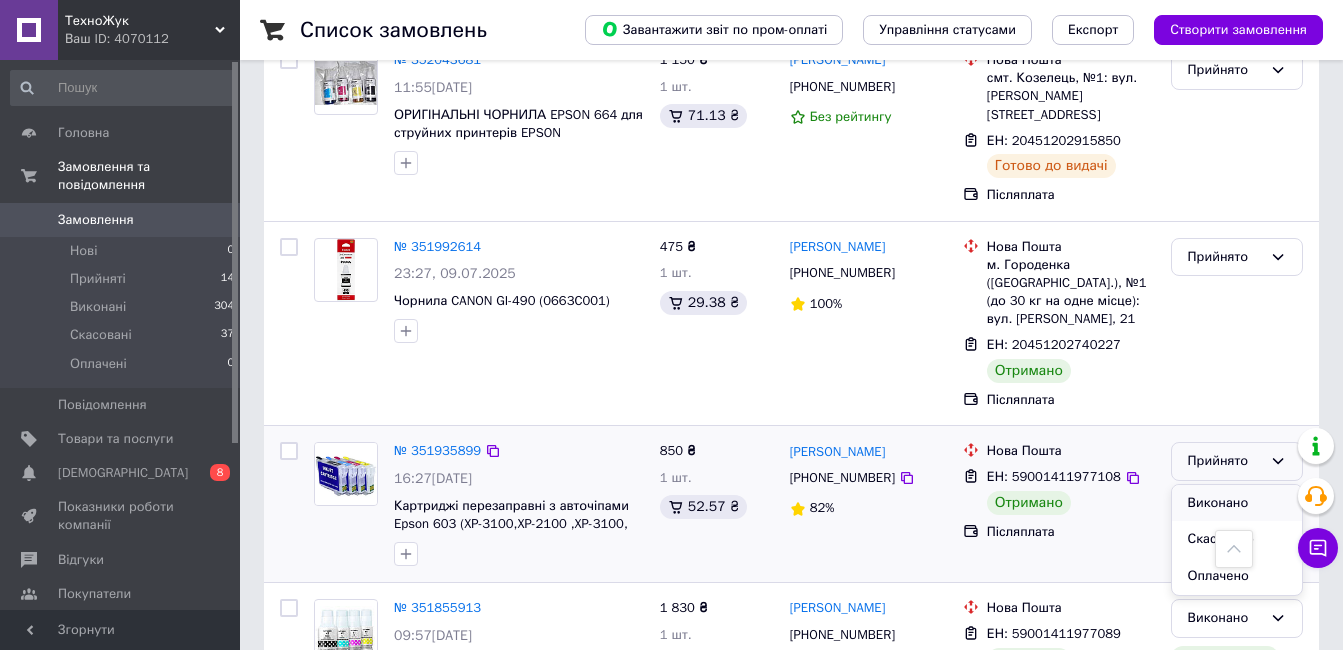 click on "Виконано" at bounding box center (1237, 503) 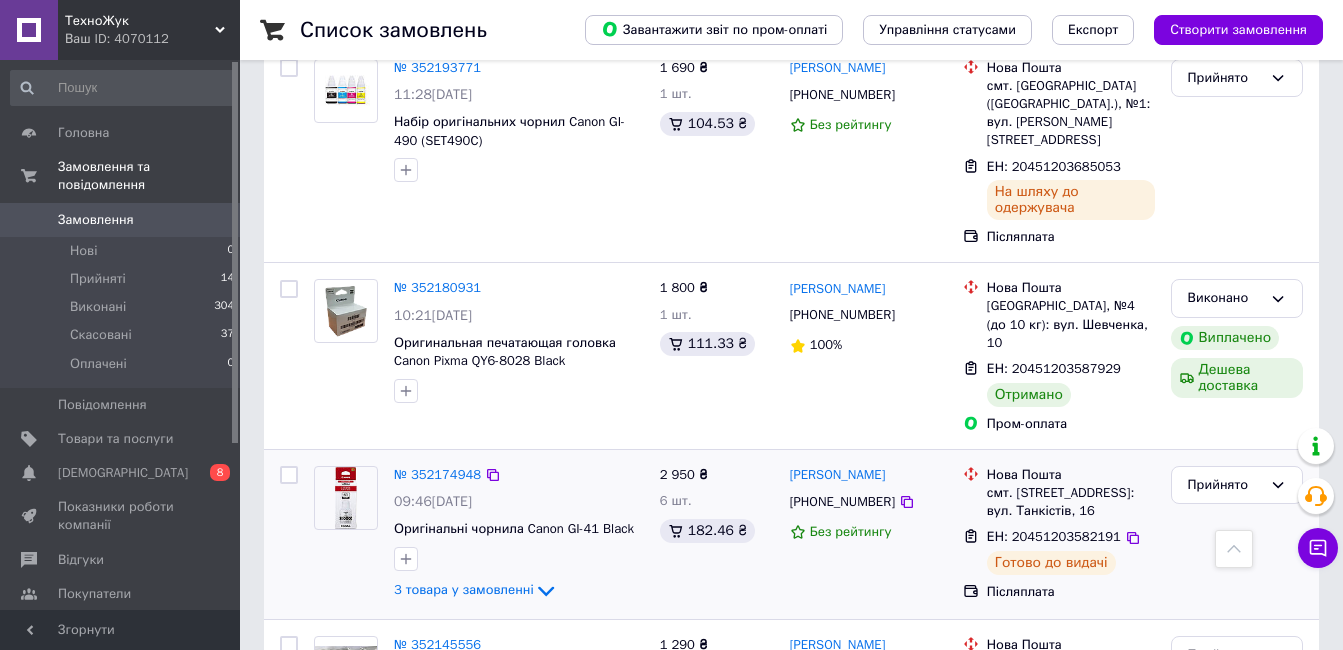 scroll, scrollTop: 0, scrollLeft: 0, axis: both 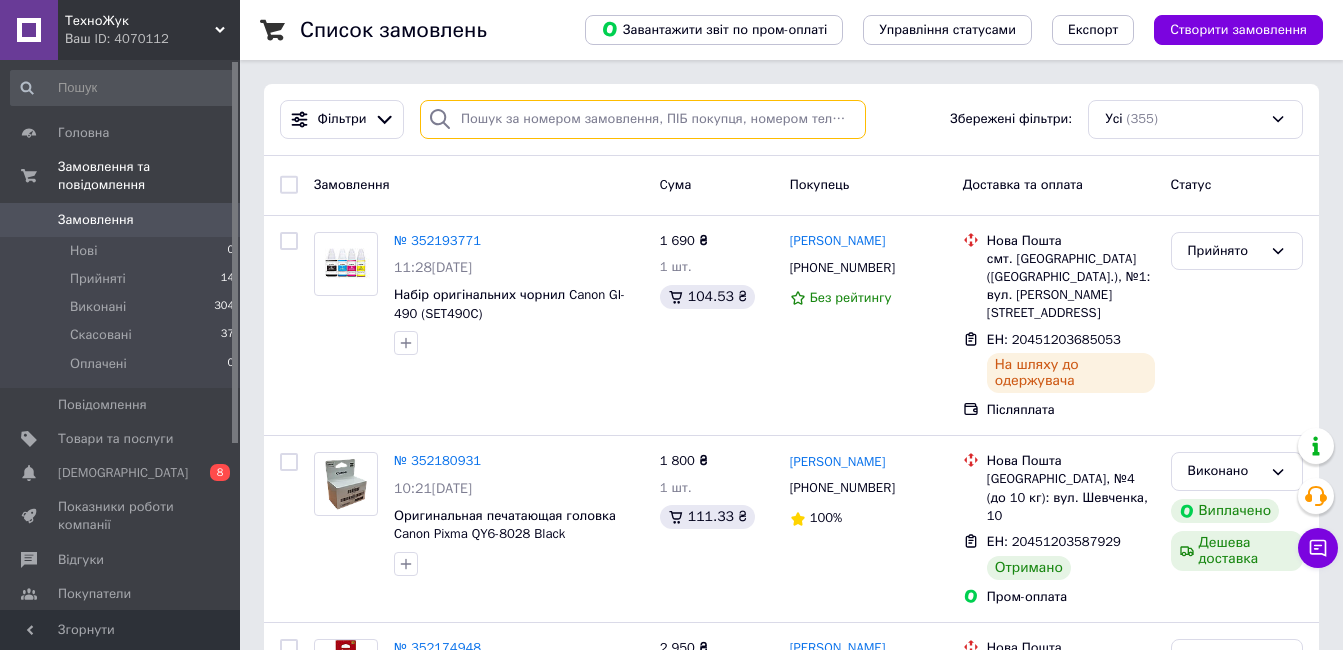 click at bounding box center [643, 119] 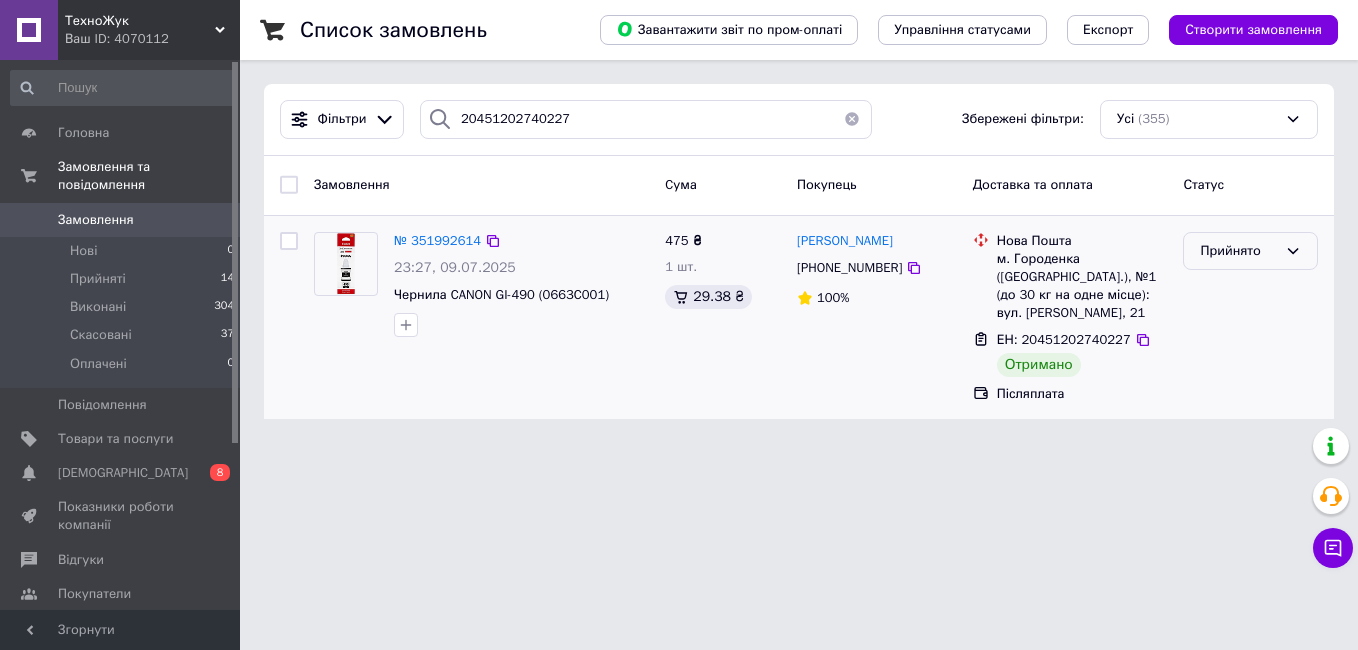 click on "Прийнято" at bounding box center [1250, 251] 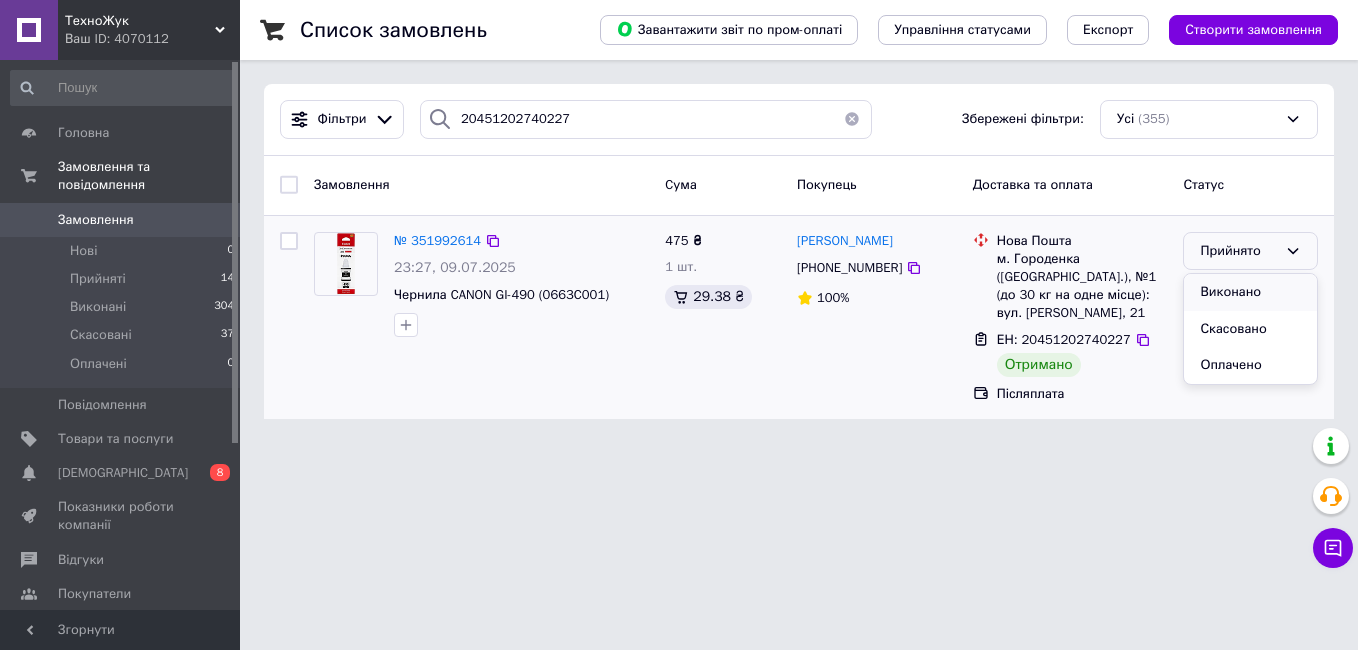 click on "Виконано" at bounding box center [1250, 292] 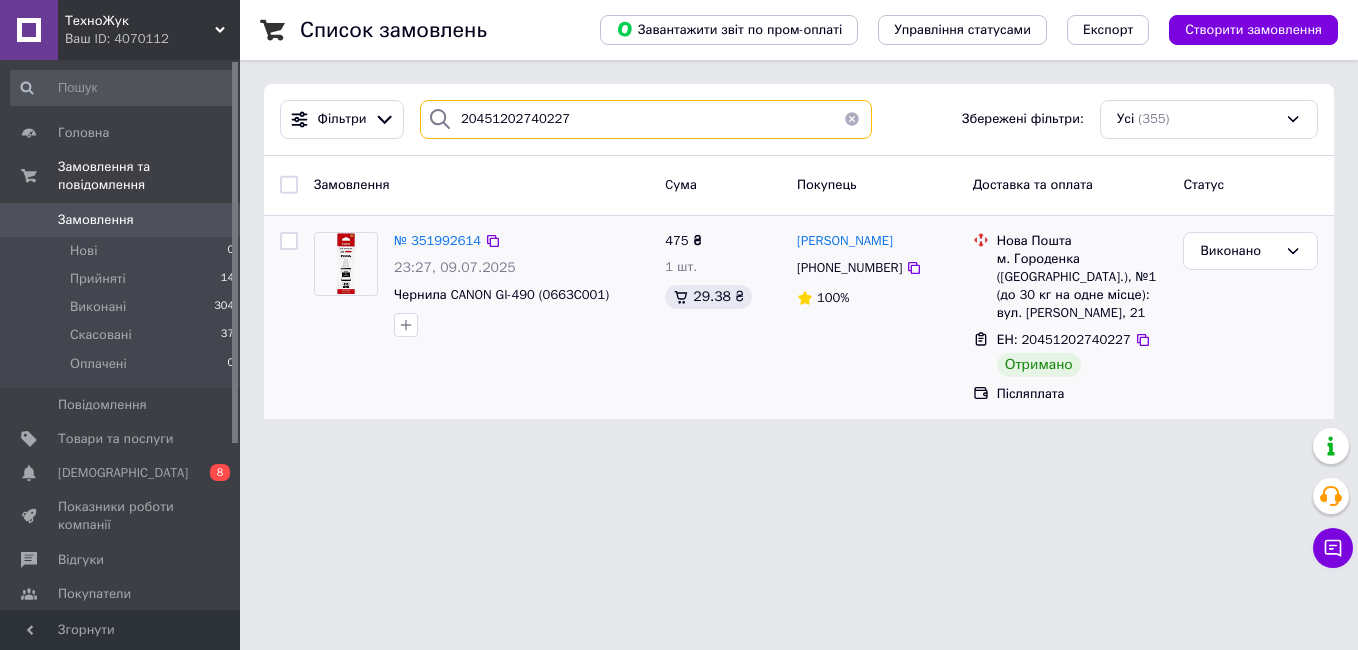 click on "20451202740227" at bounding box center (646, 119) 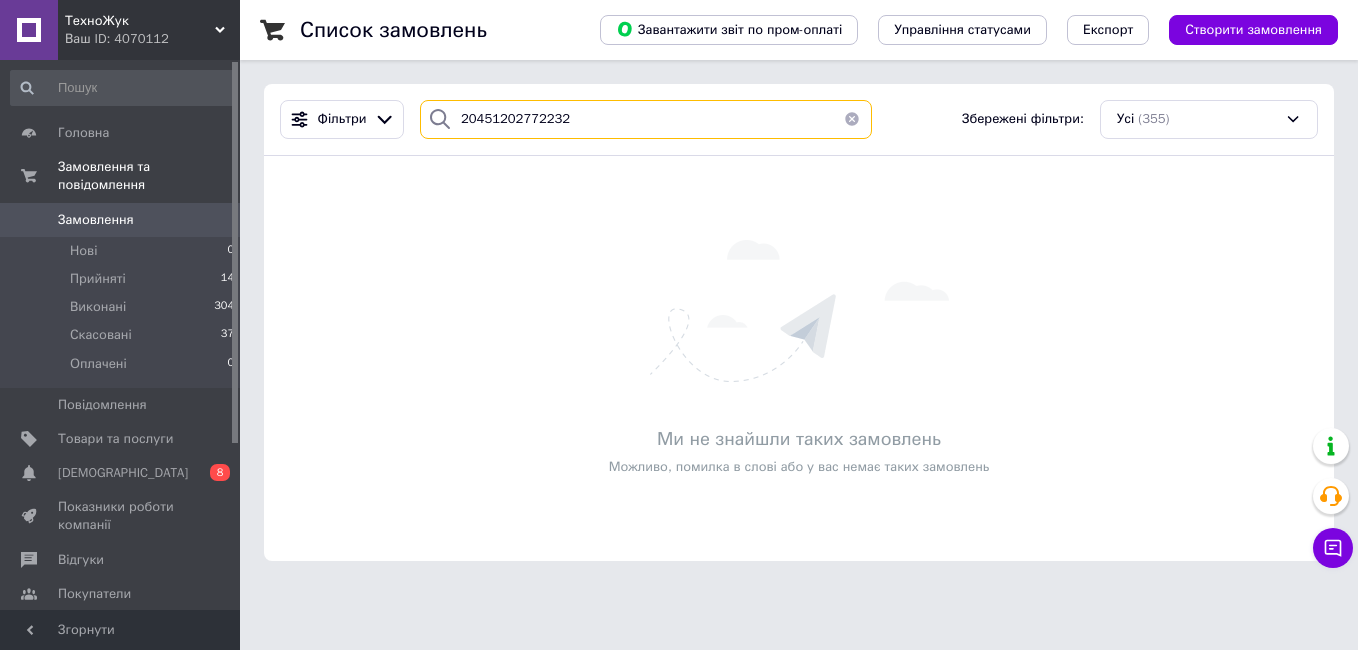 type on "20451202772232" 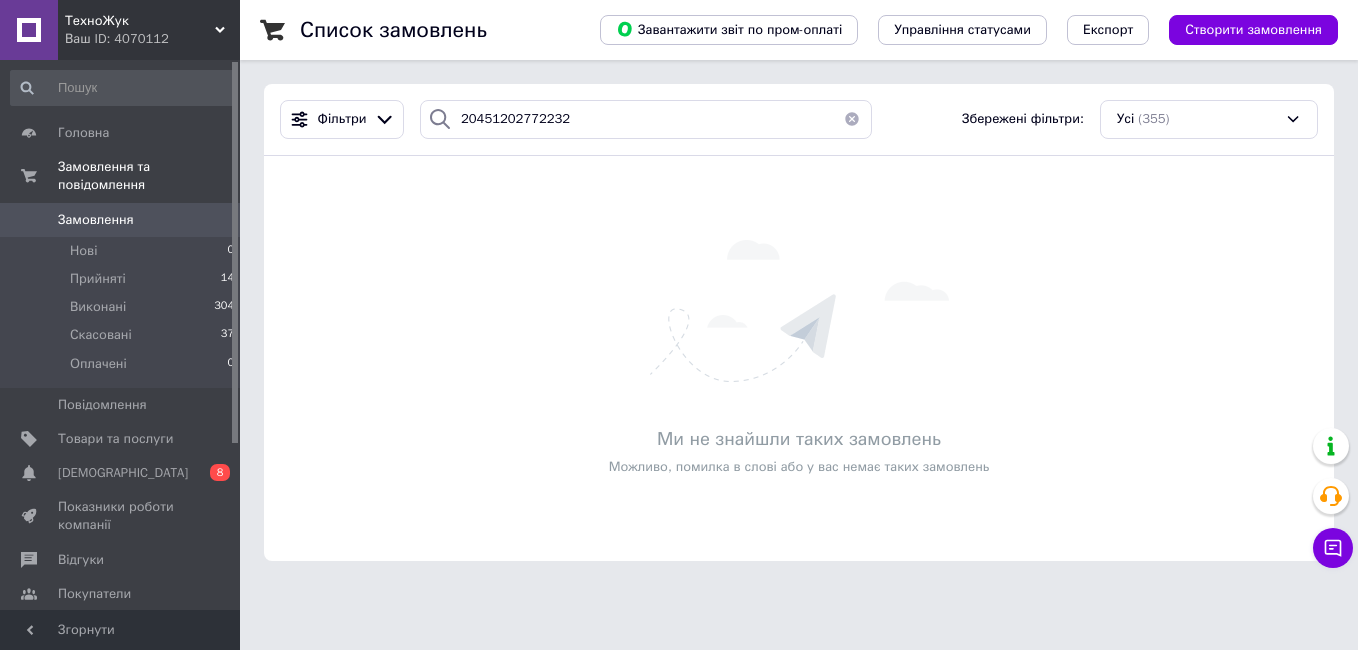 click on "Замовлення" at bounding box center [96, 220] 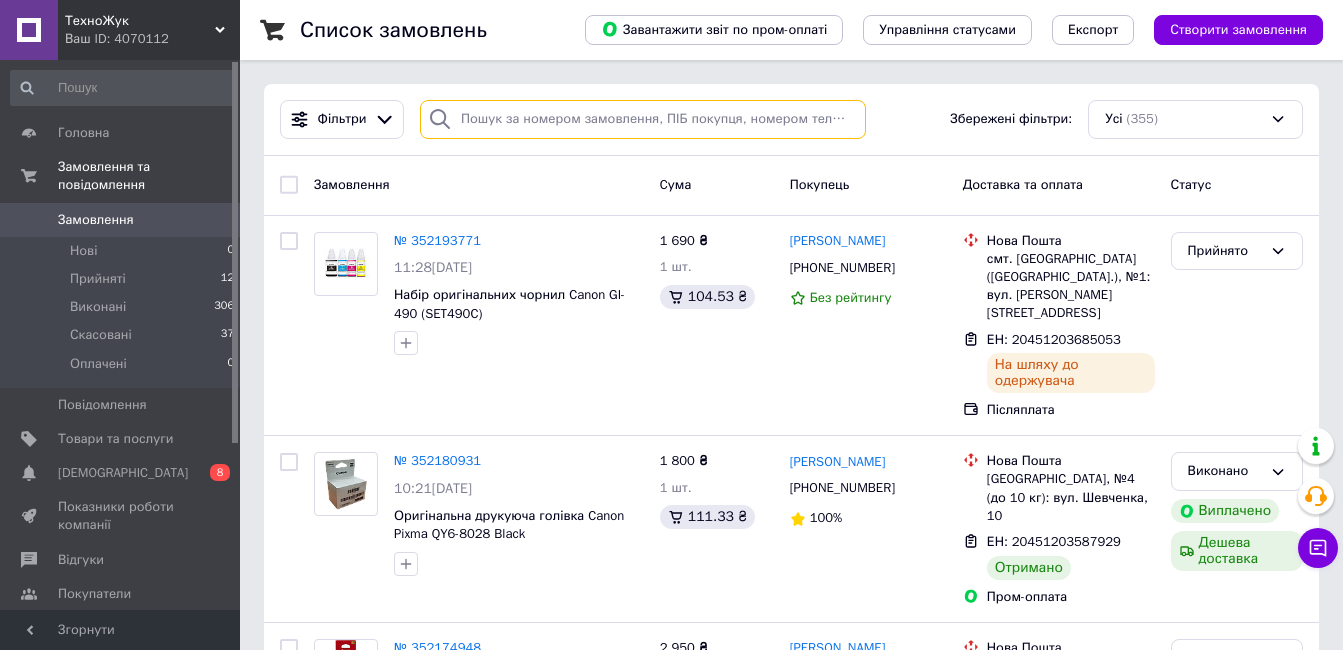 click at bounding box center (643, 119) 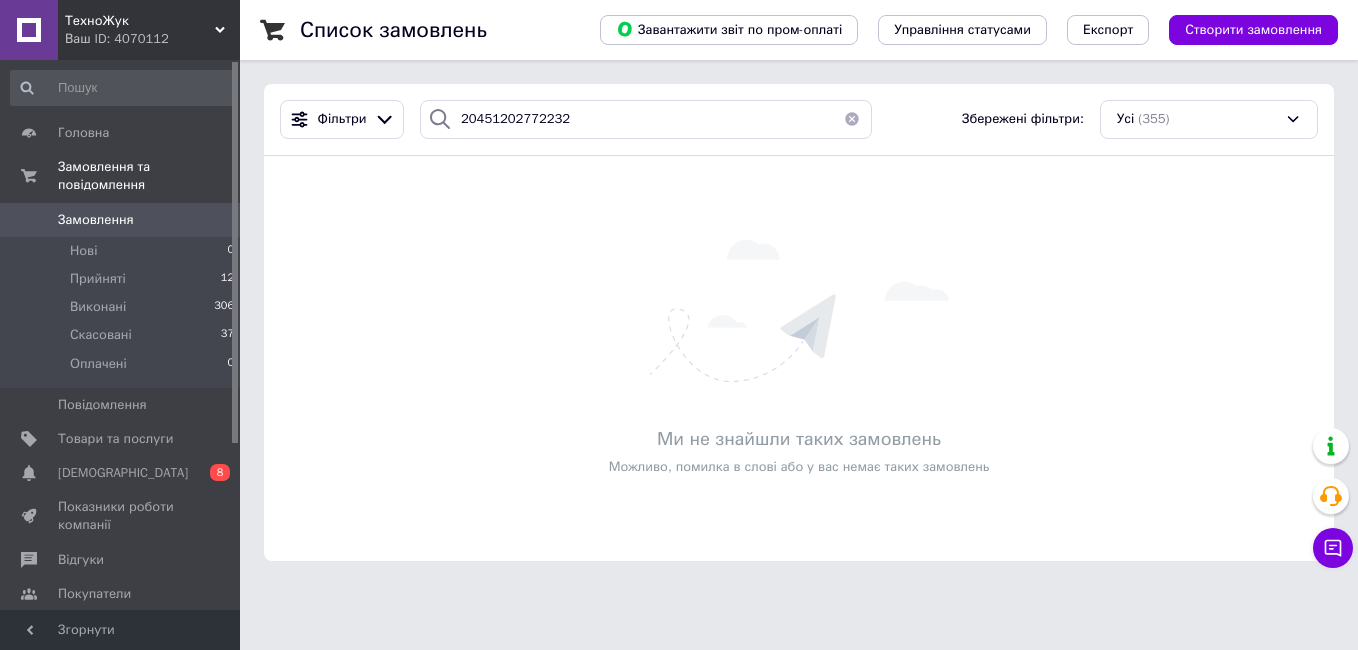 click on "Фільтри 20451202772232 Збережені фільтри: Усі (355)" at bounding box center (799, 120) 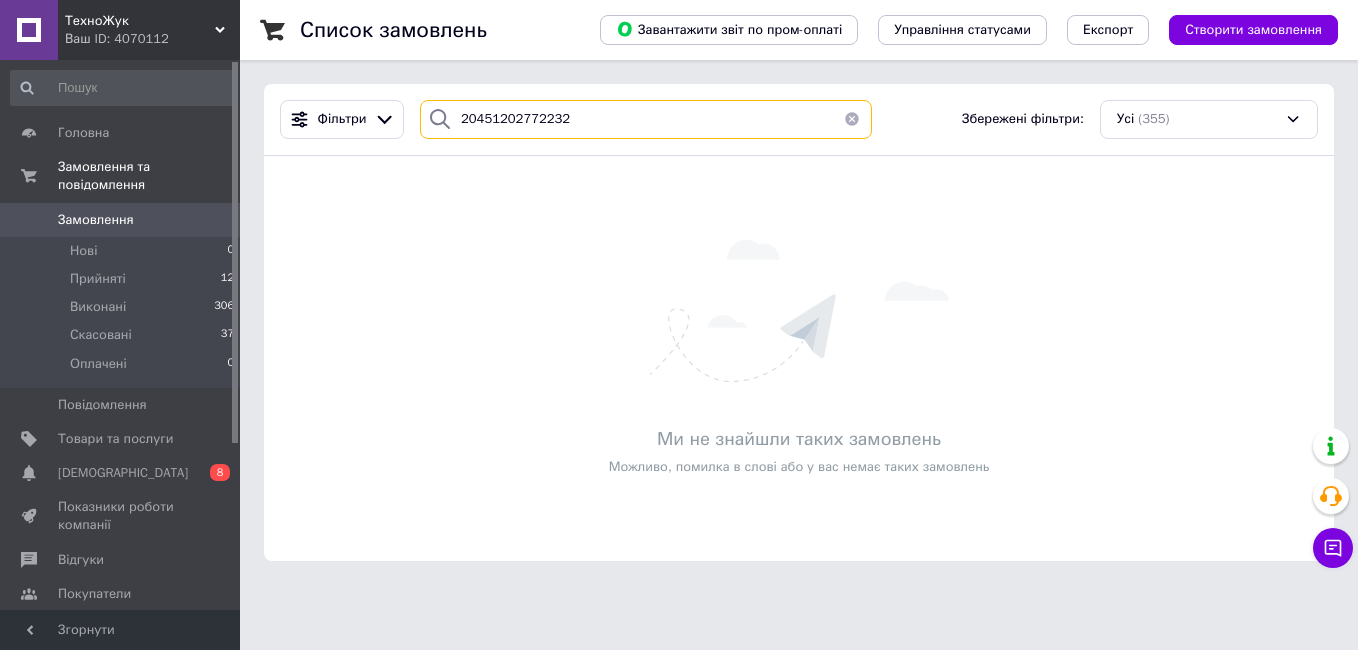 click on "20451202772232" at bounding box center (646, 119) 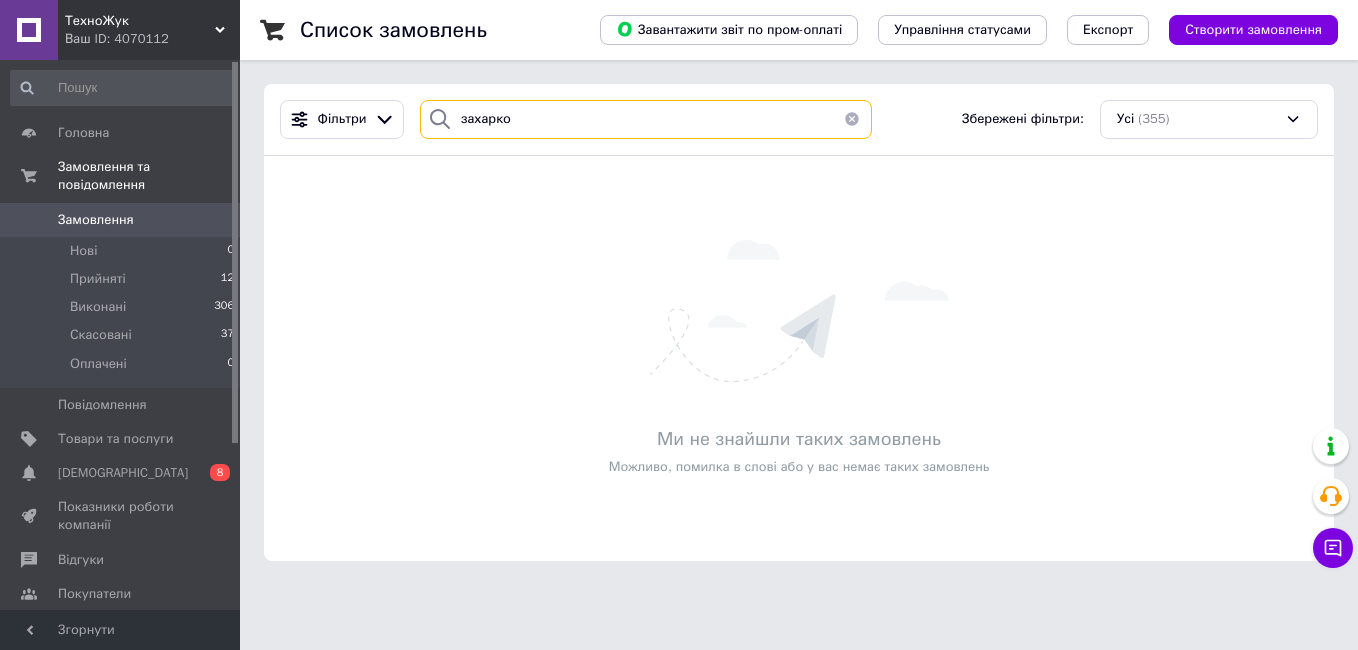 click on "захарко" at bounding box center [646, 119] 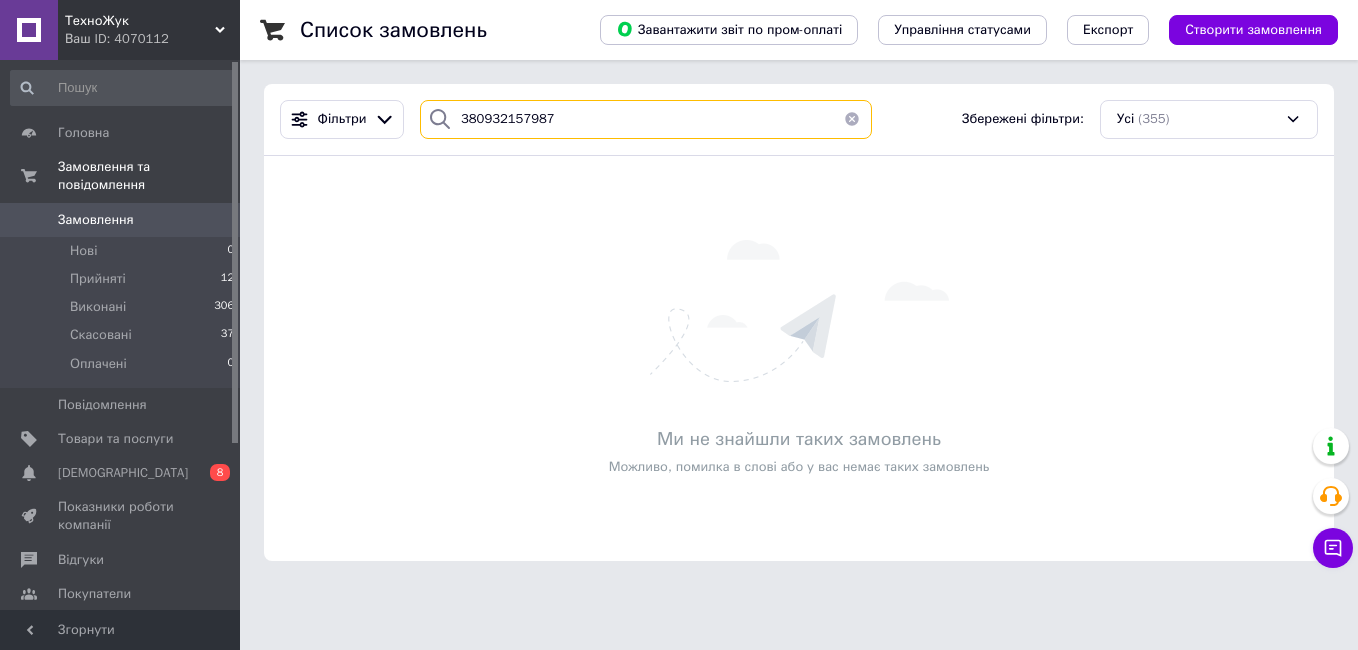 type on "380932157987" 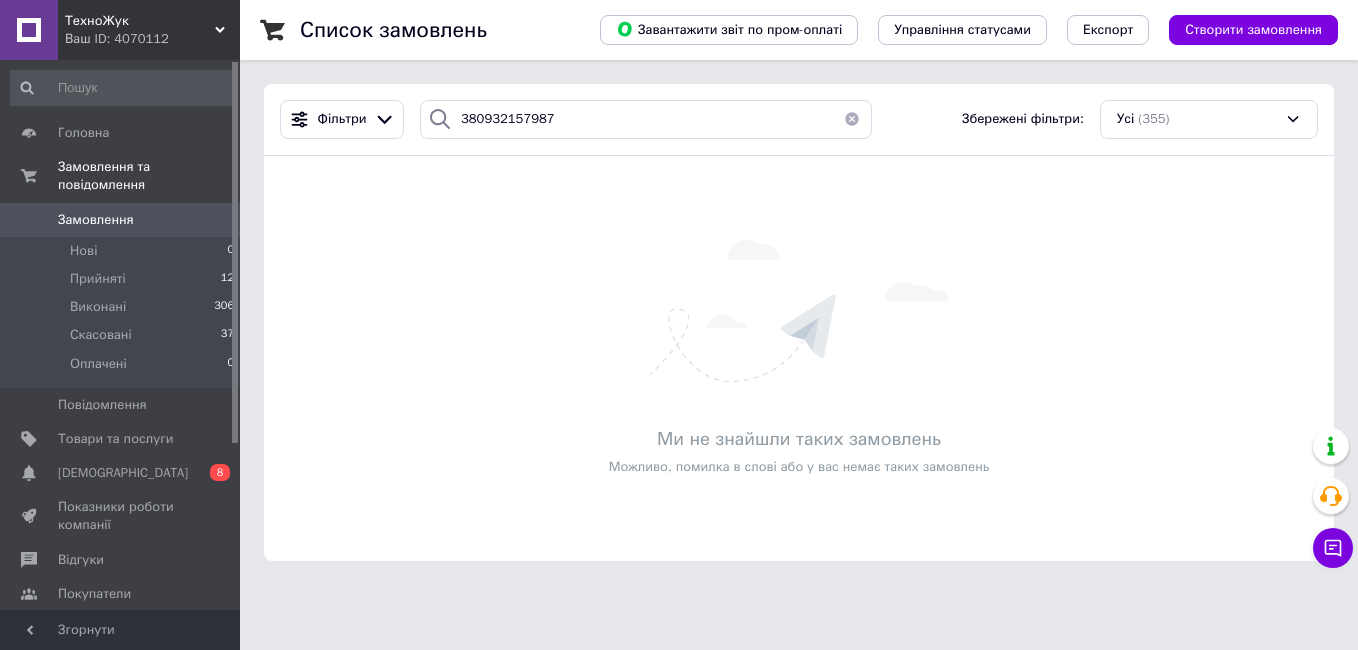 click on "Замовлення 0" at bounding box center (123, 220) 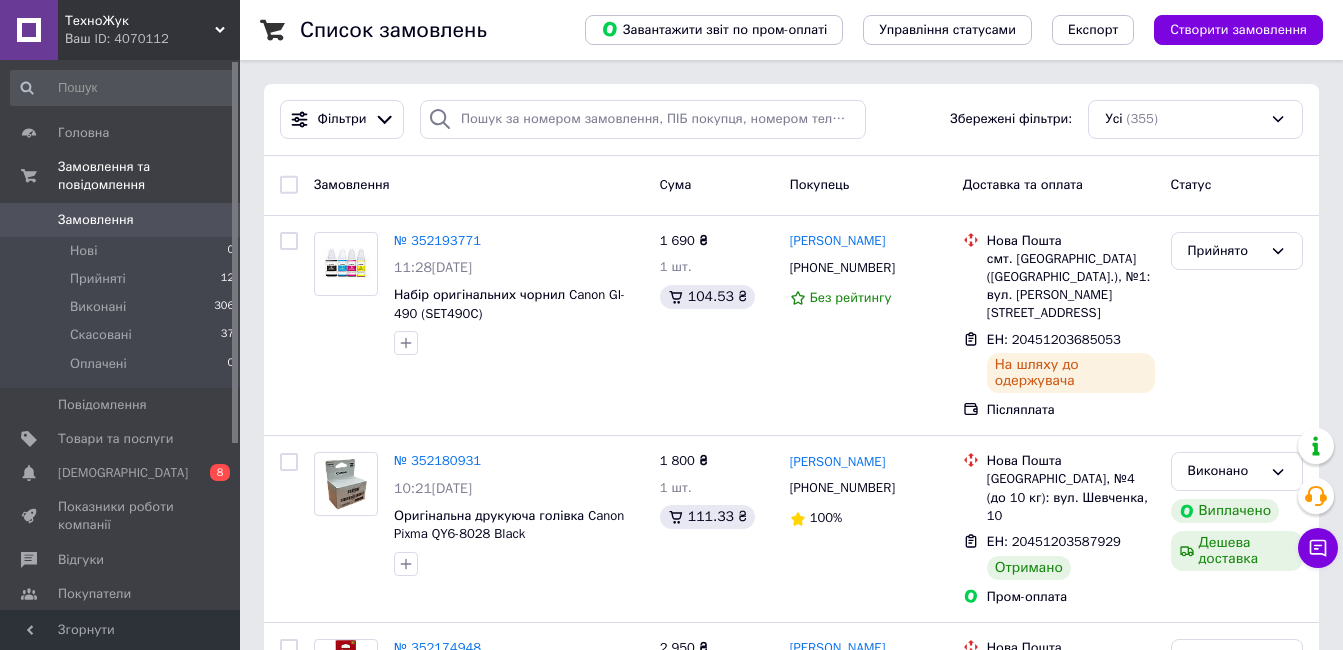 click on "Замовлення" at bounding box center [121, 220] 